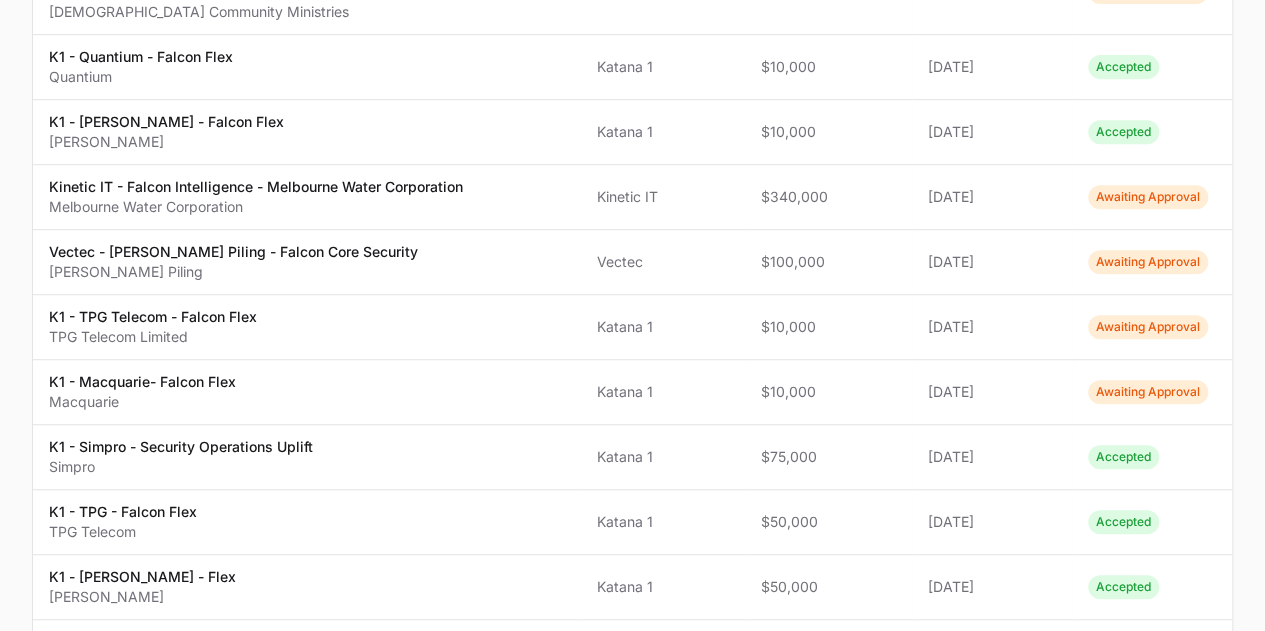 scroll, scrollTop: 94, scrollLeft: 0, axis: vertical 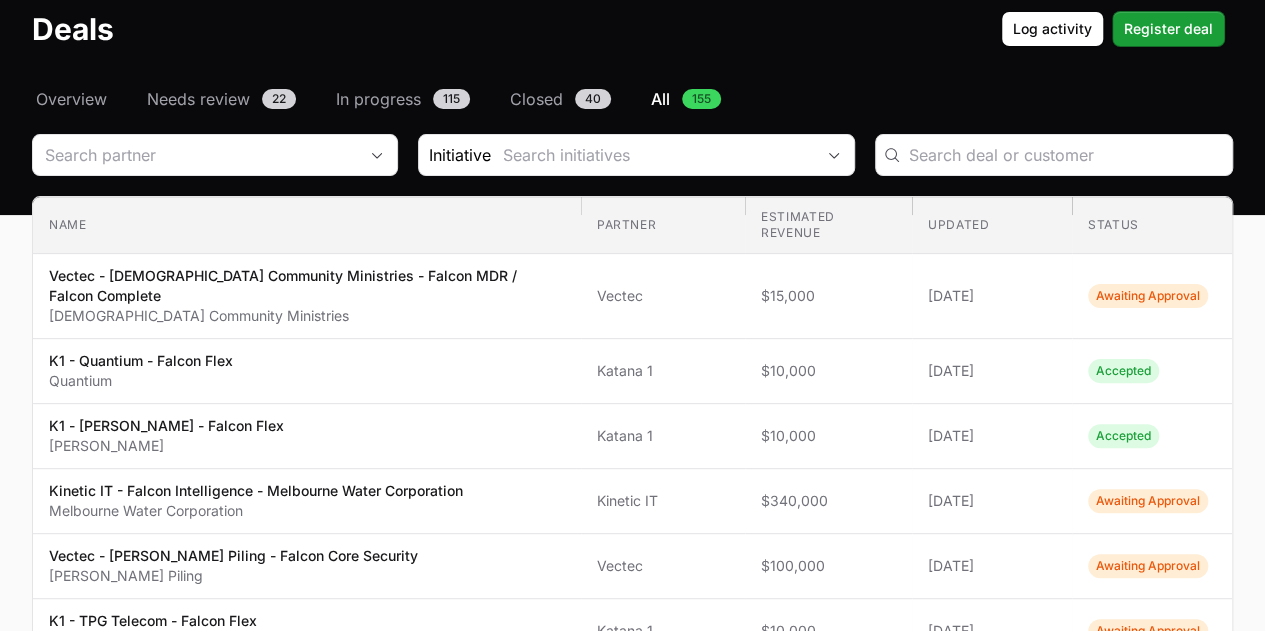 click on "Overview Needs review 22 In progress 115 Closed 40 All 155" 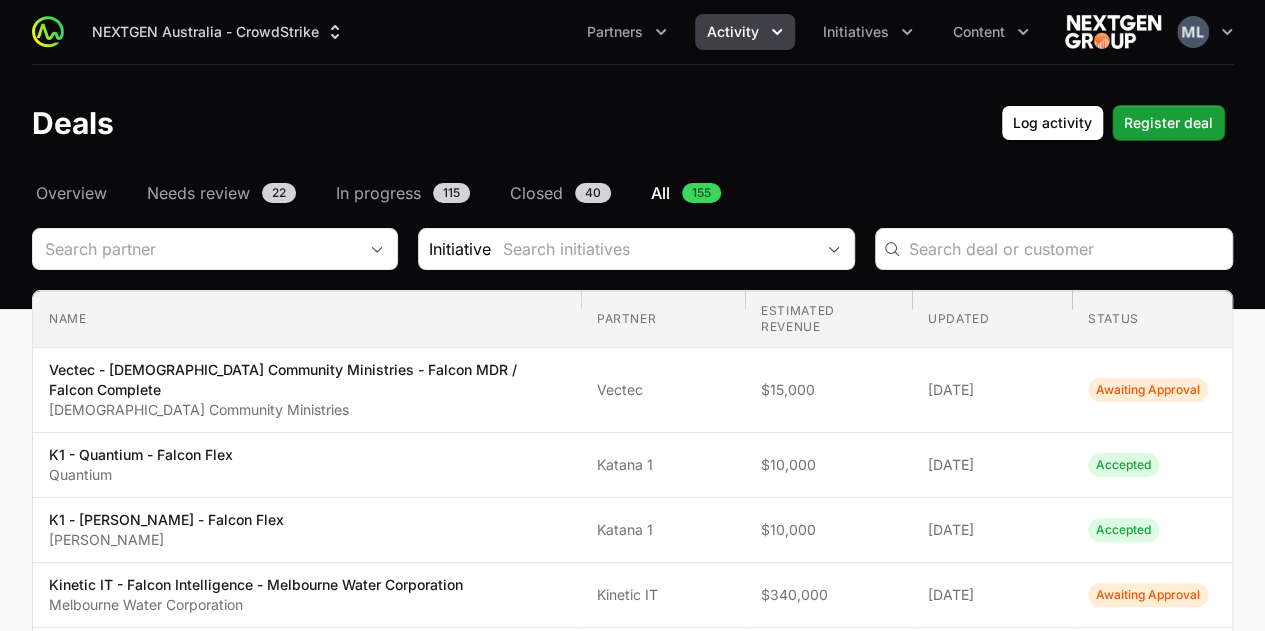 scroll, scrollTop: 0, scrollLeft: 0, axis: both 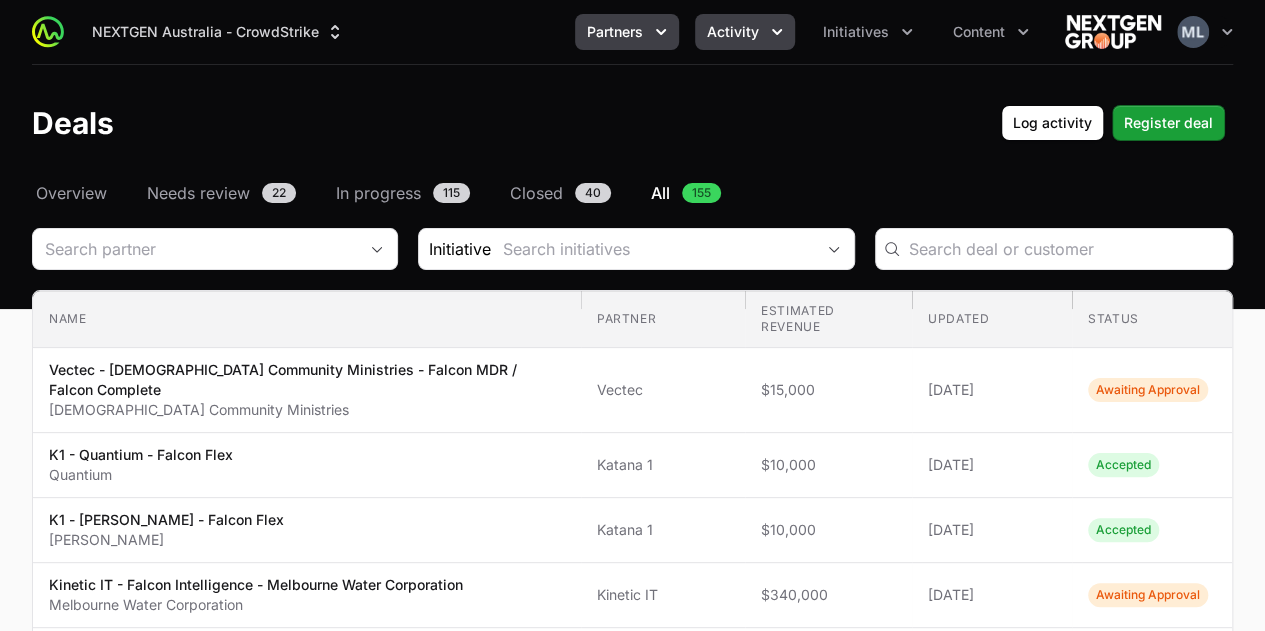 click on "Partners" 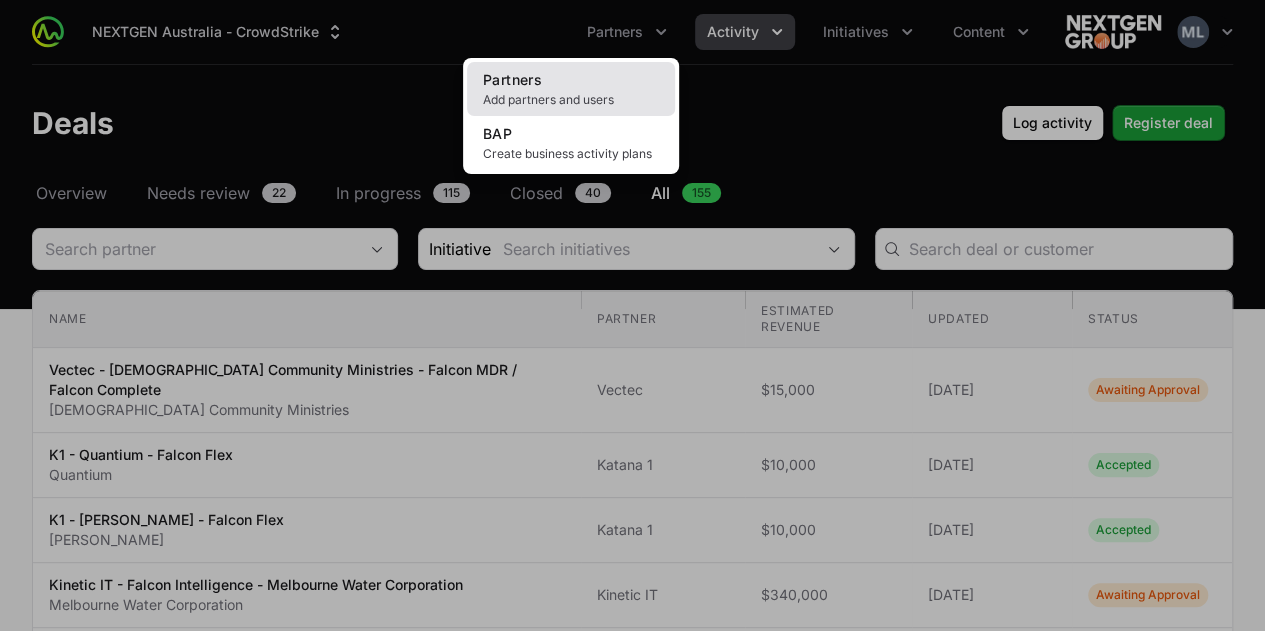 click on "Partners" 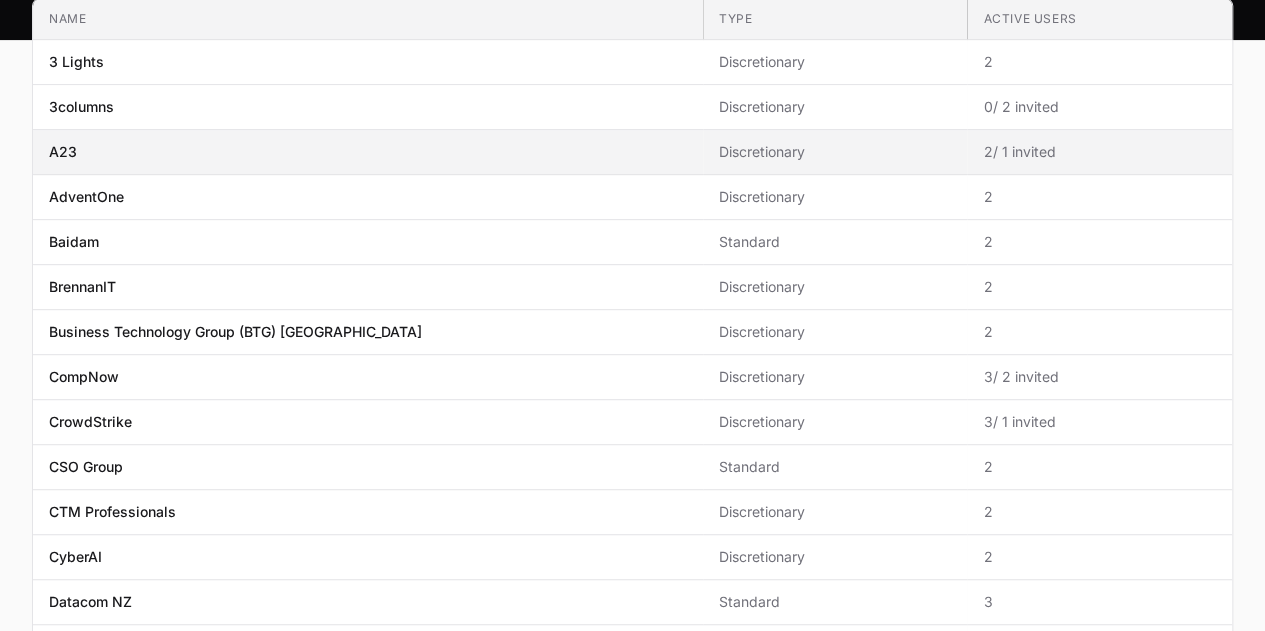 scroll, scrollTop: 400, scrollLeft: 0, axis: vertical 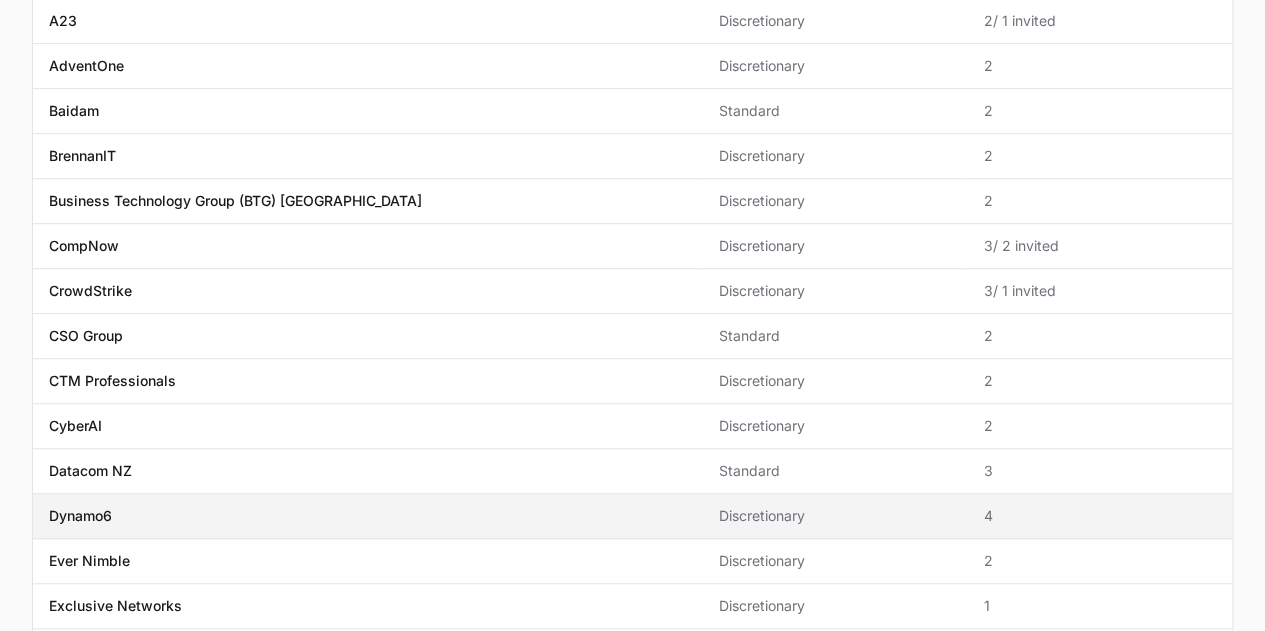 click on "Dynamo6" 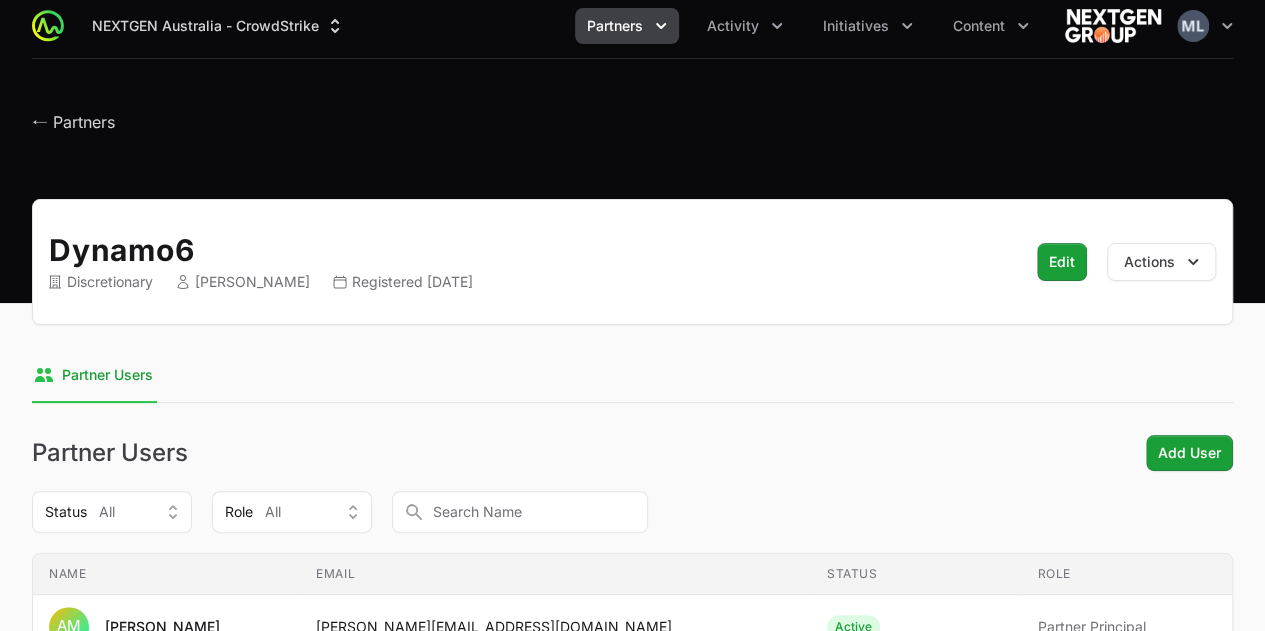 scroll, scrollTop: 300, scrollLeft: 0, axis: vertical 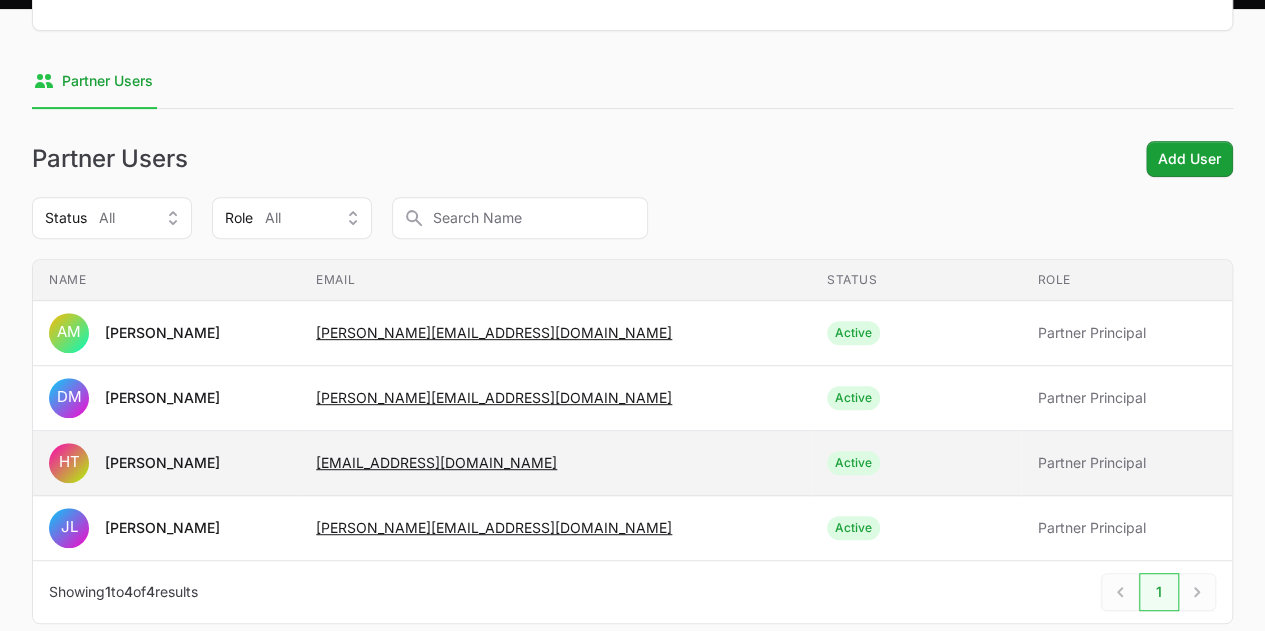 click on "[PERSON_NAME]" 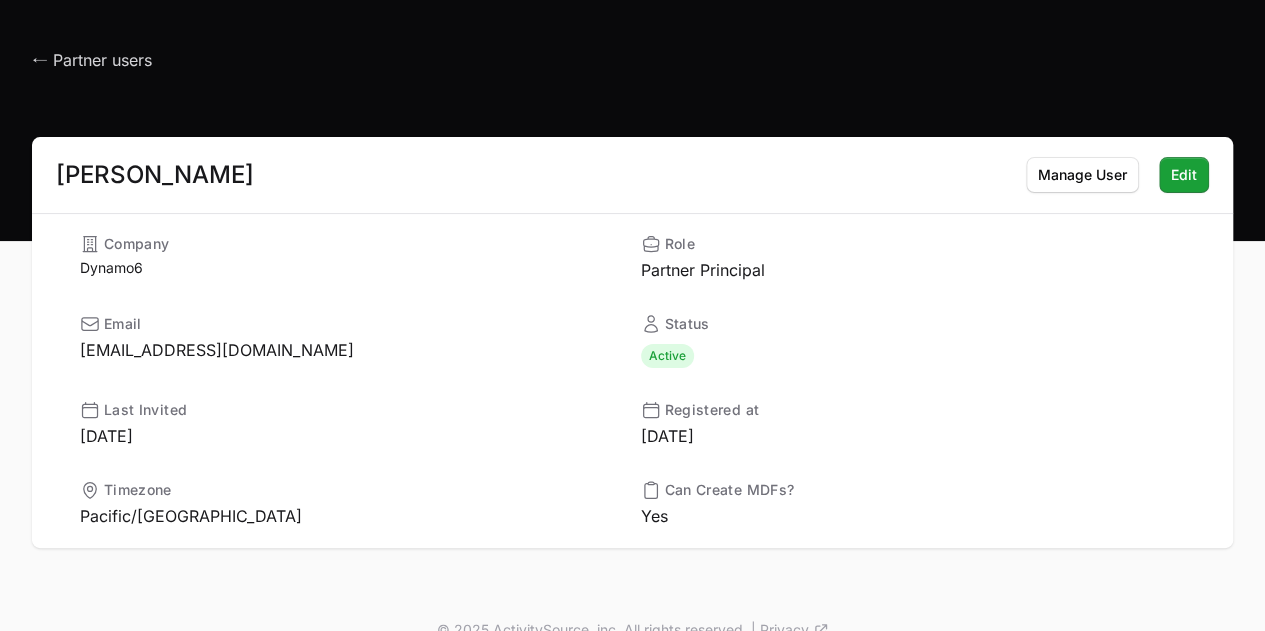 scroll, scrollTop: 98, scrollLeft: 0, axis: vertical 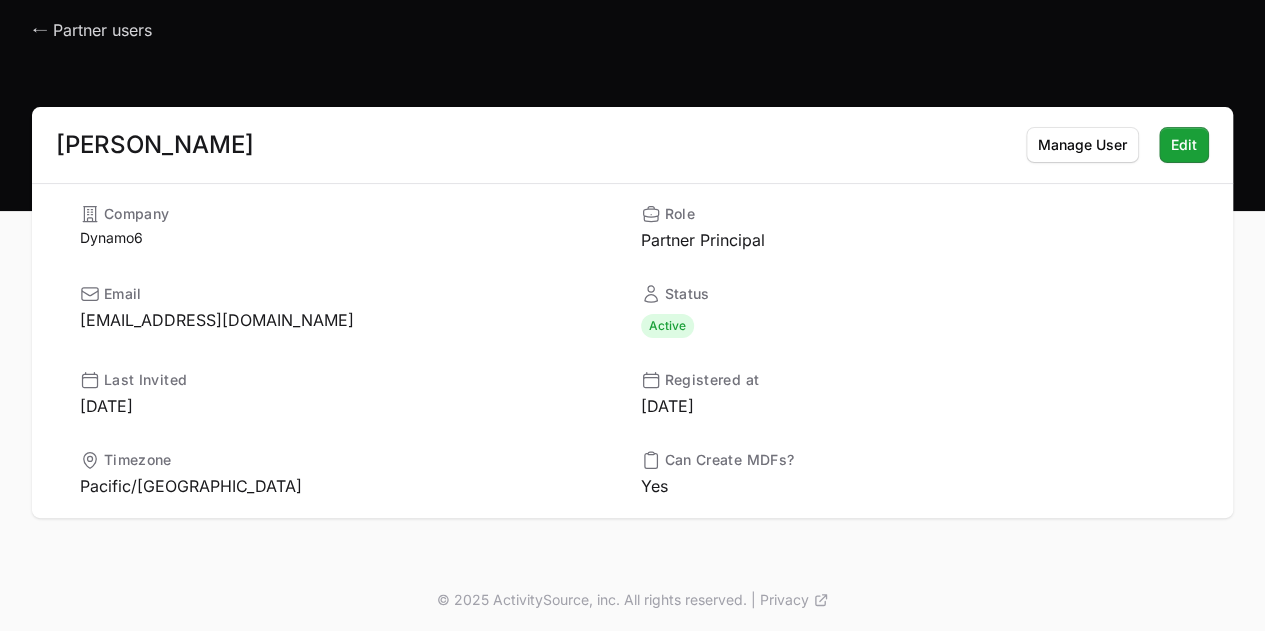 click on "[EMAIL_ADDRESS][DOMAIN_NAME]" 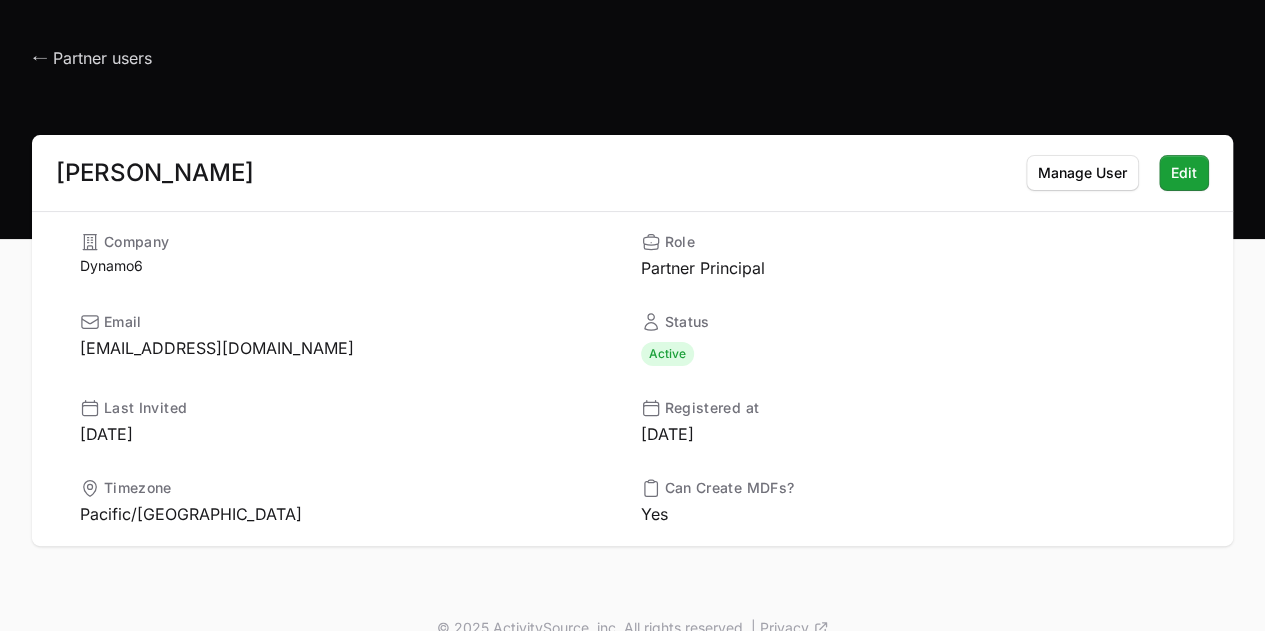 scroll, scrollTop: 98, scrollLeft: 0, axis: vertical 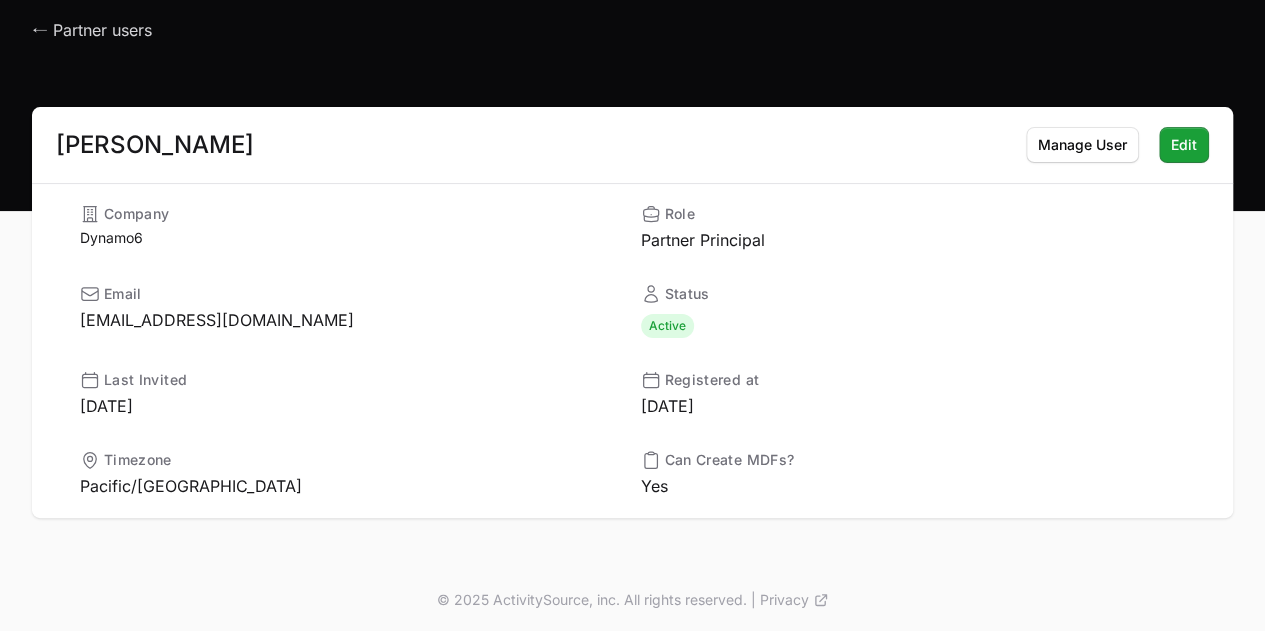 click on "Registered at" 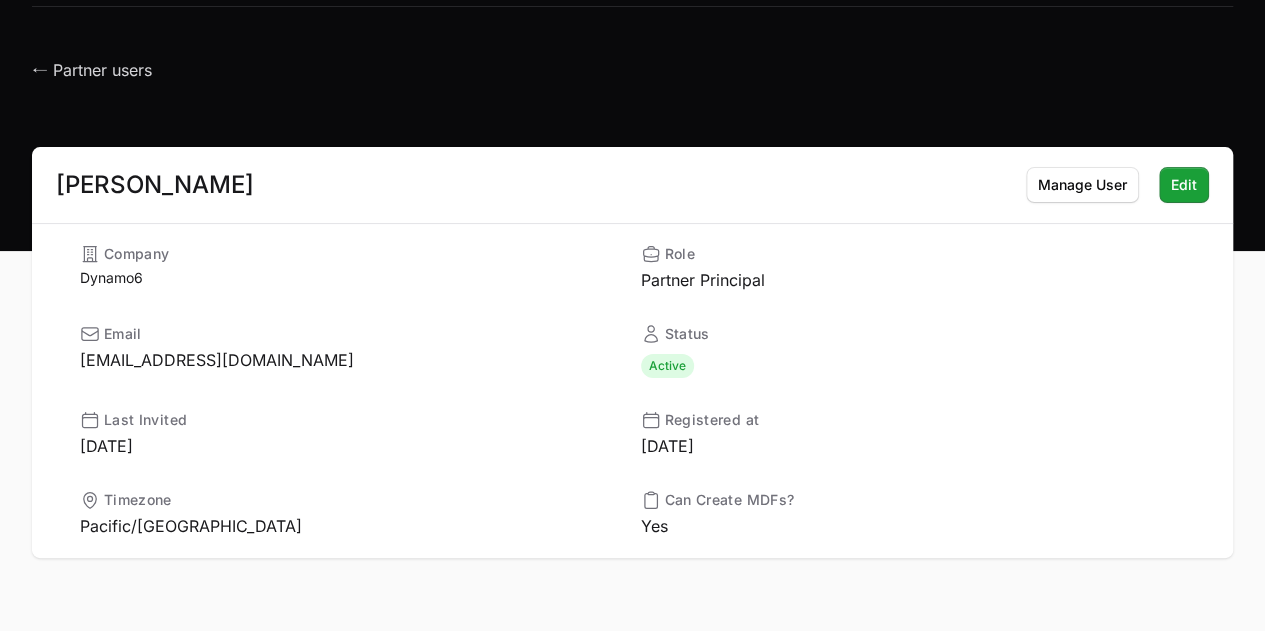 scroll, scrollTop: 98, scrollLeft: 0, axis: vertical 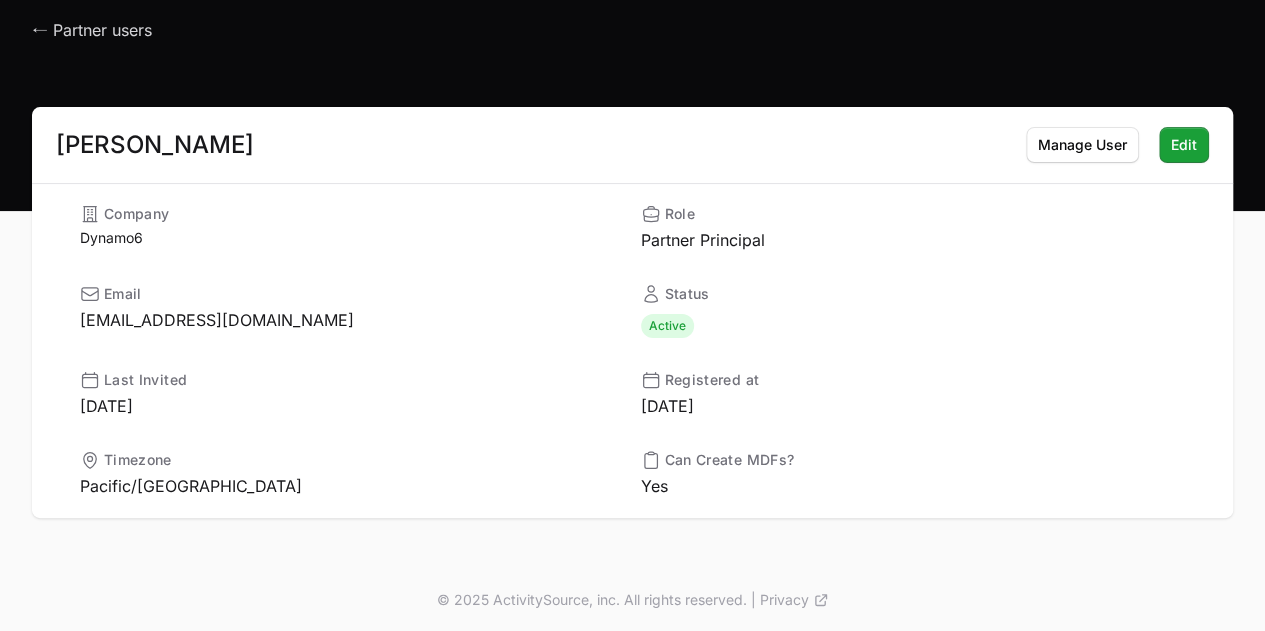 click on "Company Dynamo6 Role Partner Principal Email [EMAIL_ADDRESS][DOMAIN_NAME] Status Active Last Invited [DATE] Registered at [DATE] Timezone Pacific/[GEOGRAPHIC_DATA] Can Create MDFs? Yes" 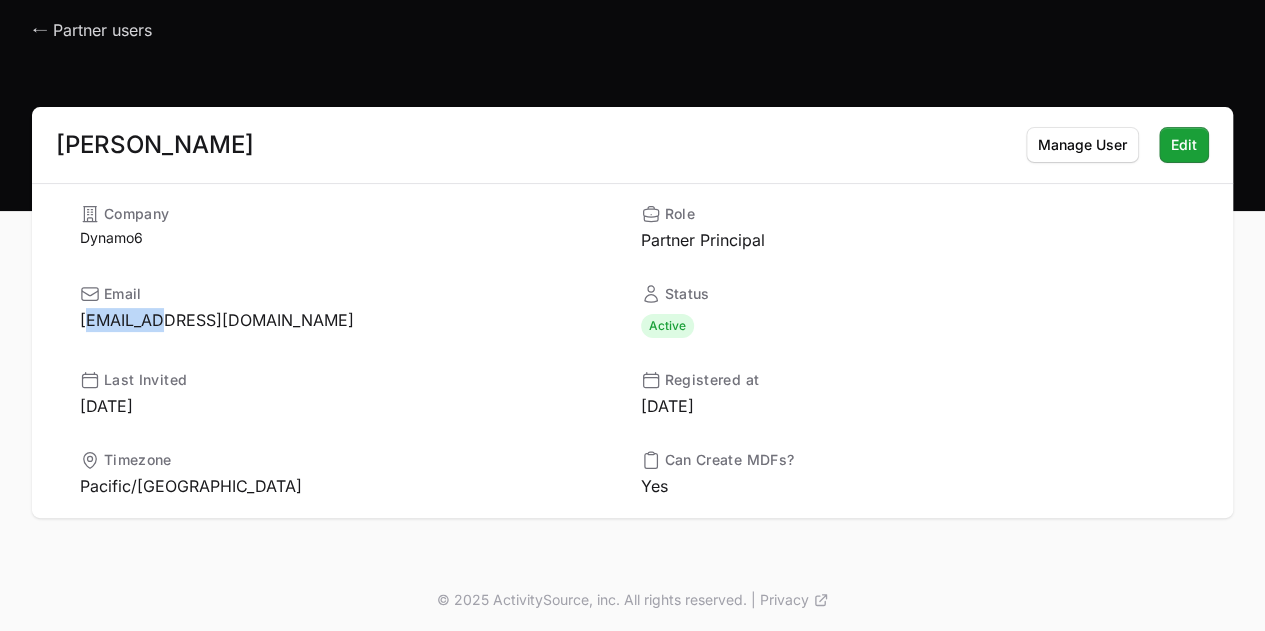 drag, startPoint x: 86, startPoint y: 325, endPoint x: 176, endPoint y: 310, distance: 91.24144 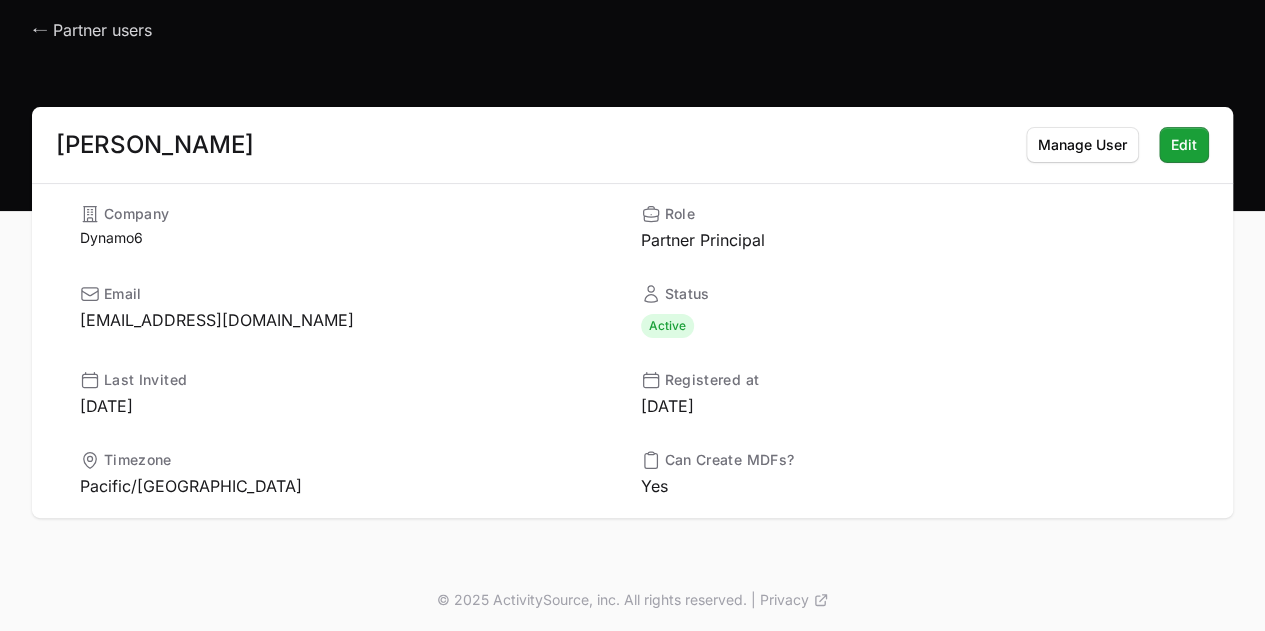 click on "[EMAIL_ADDRESS][DOMAIN_NAME]" 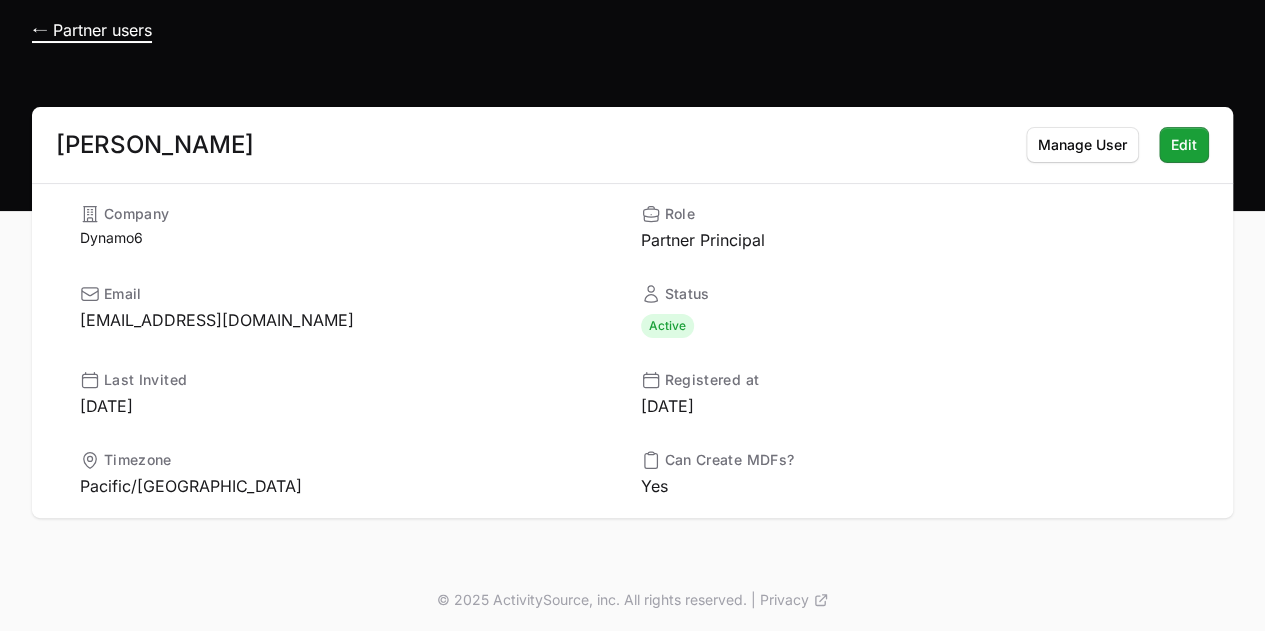 click on "← Partner users" 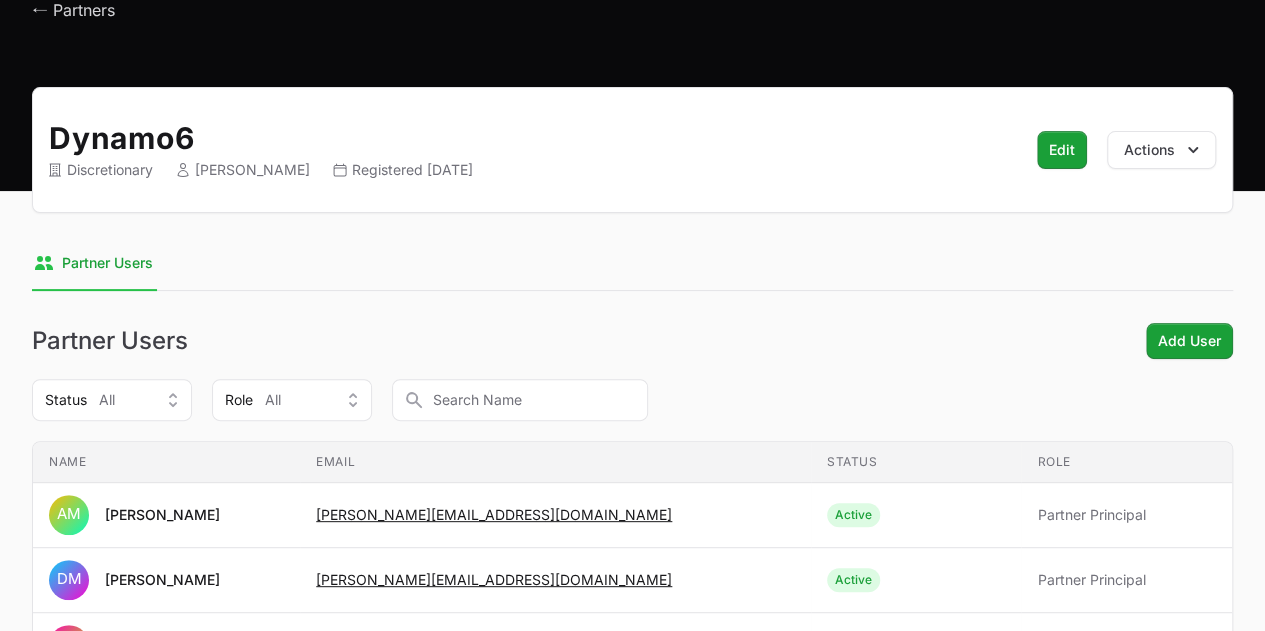 scroll, scrollTop: 303, scrollLeft: 0, axis: vertical 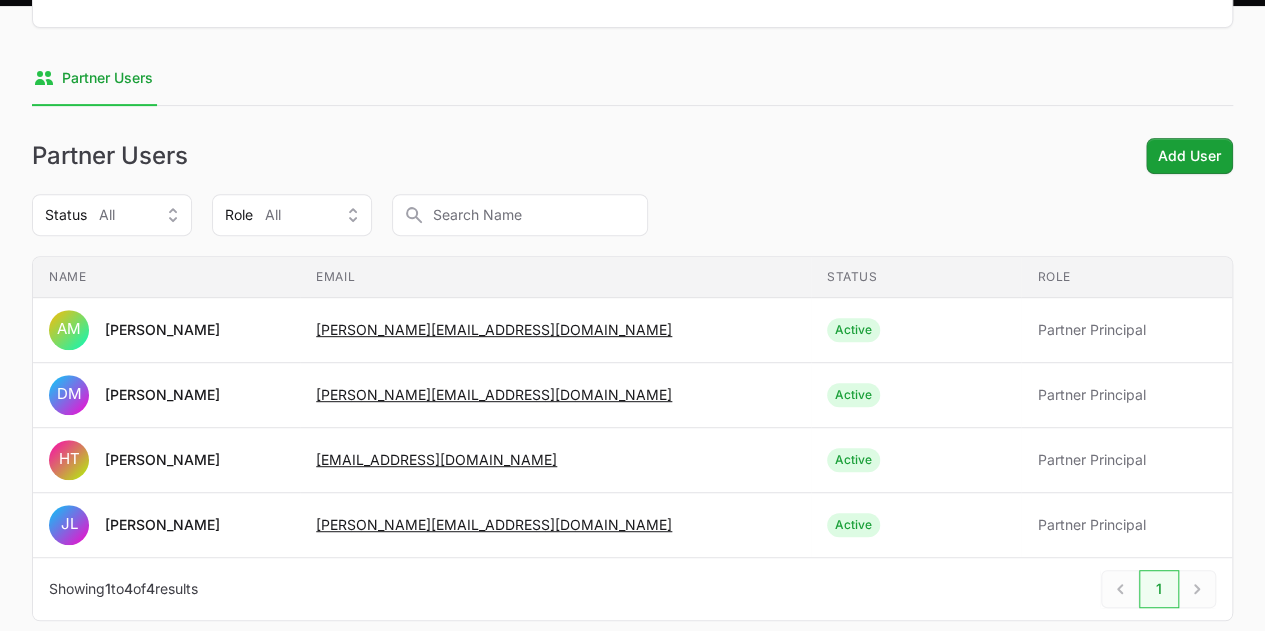 click on "Partner Users  Add User Status All Role All Name Email Status Role Name AM [PERSON_NAME] Email [PERSON_NAME][EMAIL_ADDRESS][DOMAIN_NAME] Status Active Role Partner Principal Name DM [PERSON_NAME] Email [PERSON_NAME][EMAIL_ADDRESS][DOMAIN_NAME] Status Active Role Partner Principal Name HT [PERSON_NAME] Email [EMAIL_ADDRESS][DOMAIN_NAME] Status Active Role Partner Principal Name [PERSON_NAME] Email [PERSON_NAME][EMAIL_ADDRESS][DOMAIN_NAME] Status Active Role Partner Principal Previous Next  Showing  1  to  4  of  4  results  1 Next" 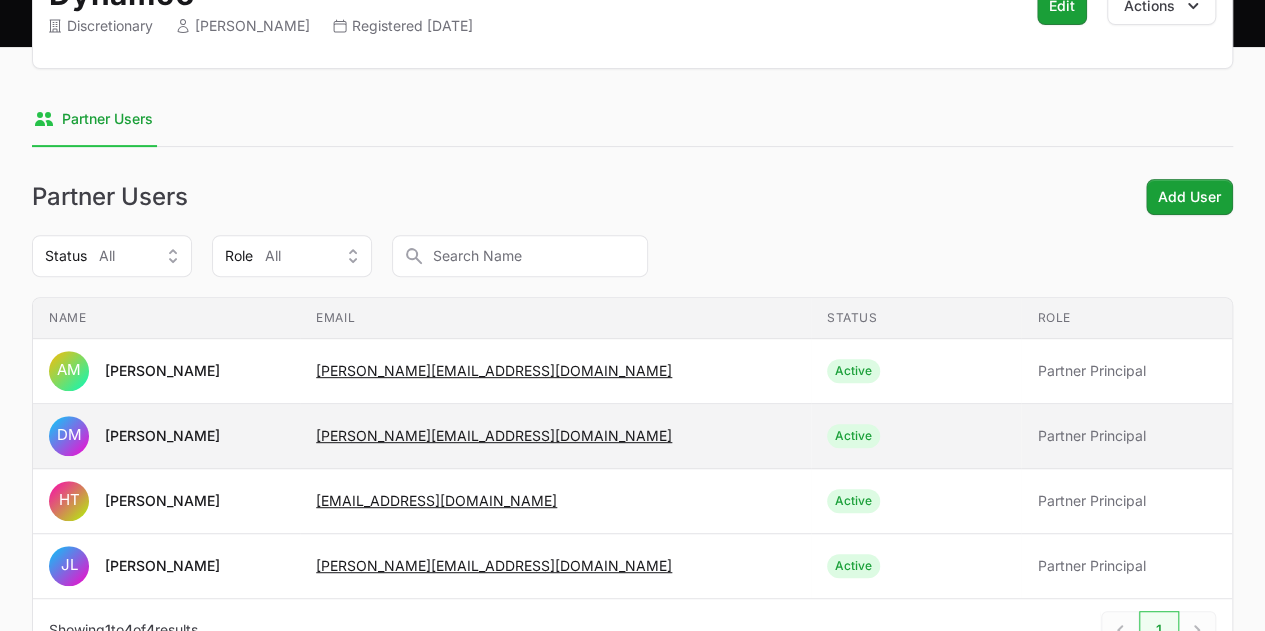 scroll, scrollTop: 300, scrollLeft: 0, axis: vertical 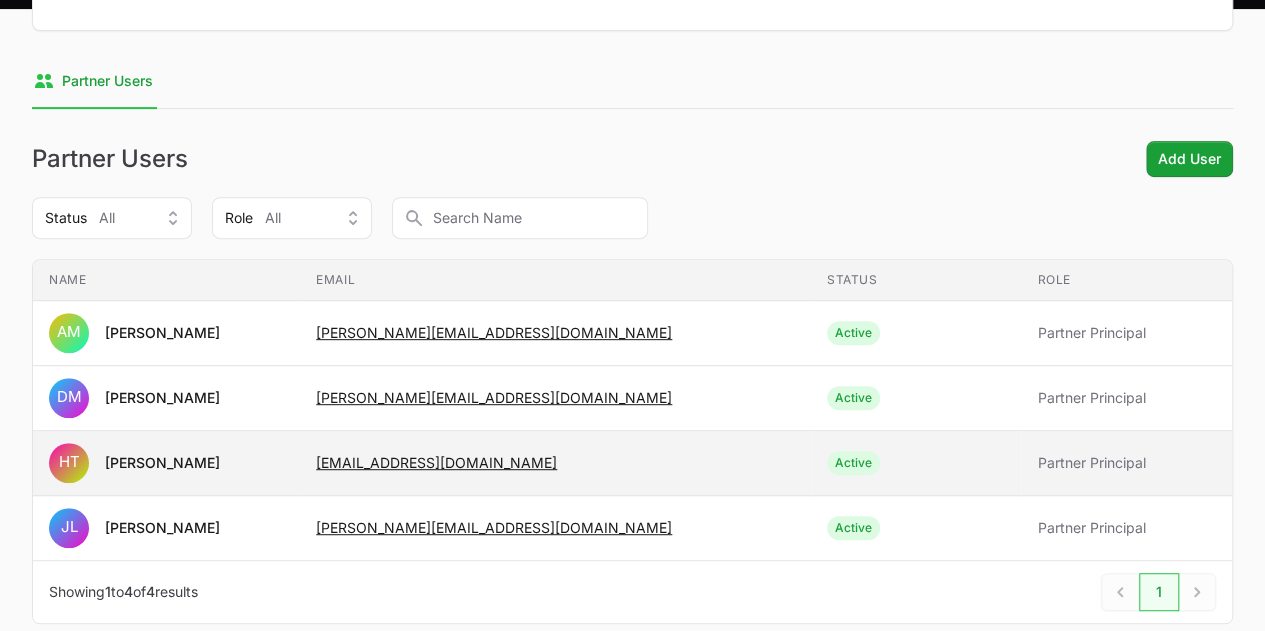 click on "HT Helaman Tangiora" 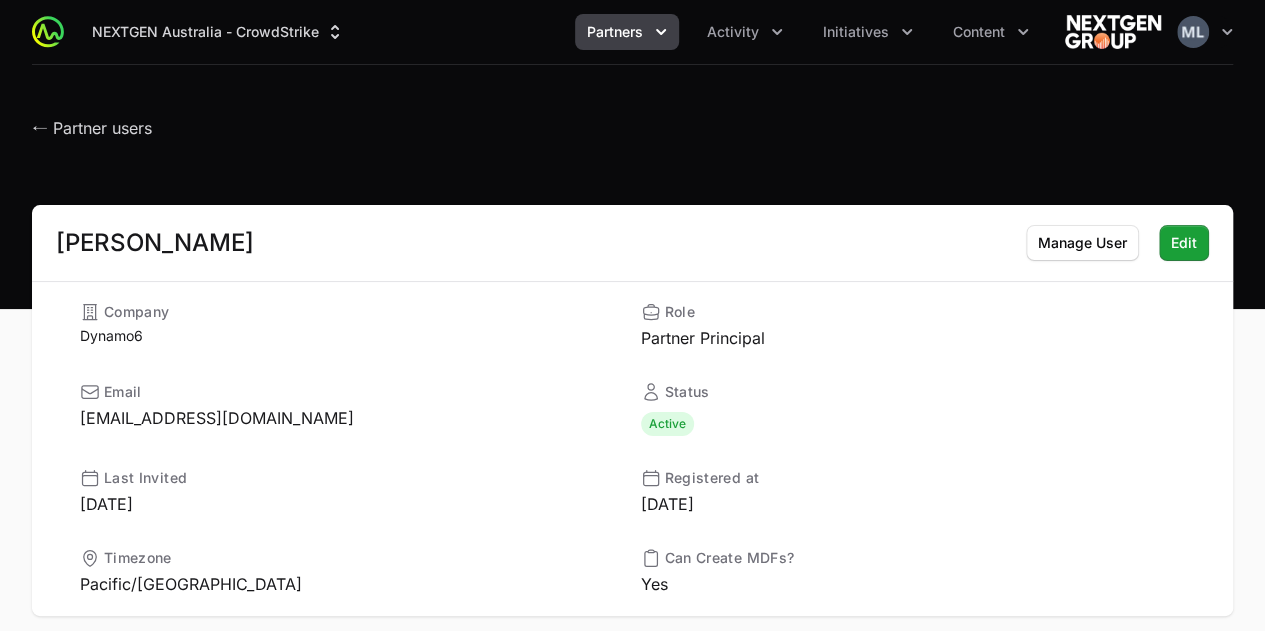 scroll, scrollTop: 98, scrollLeft: 0, axis: vertical 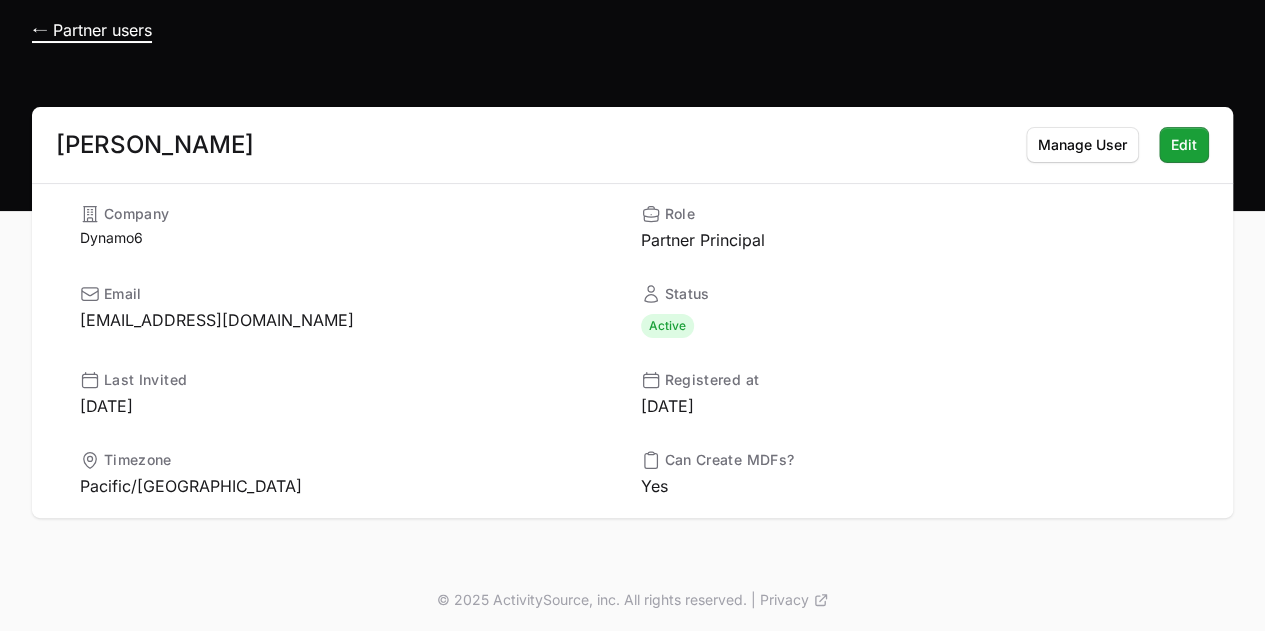 click on "← Partner users" 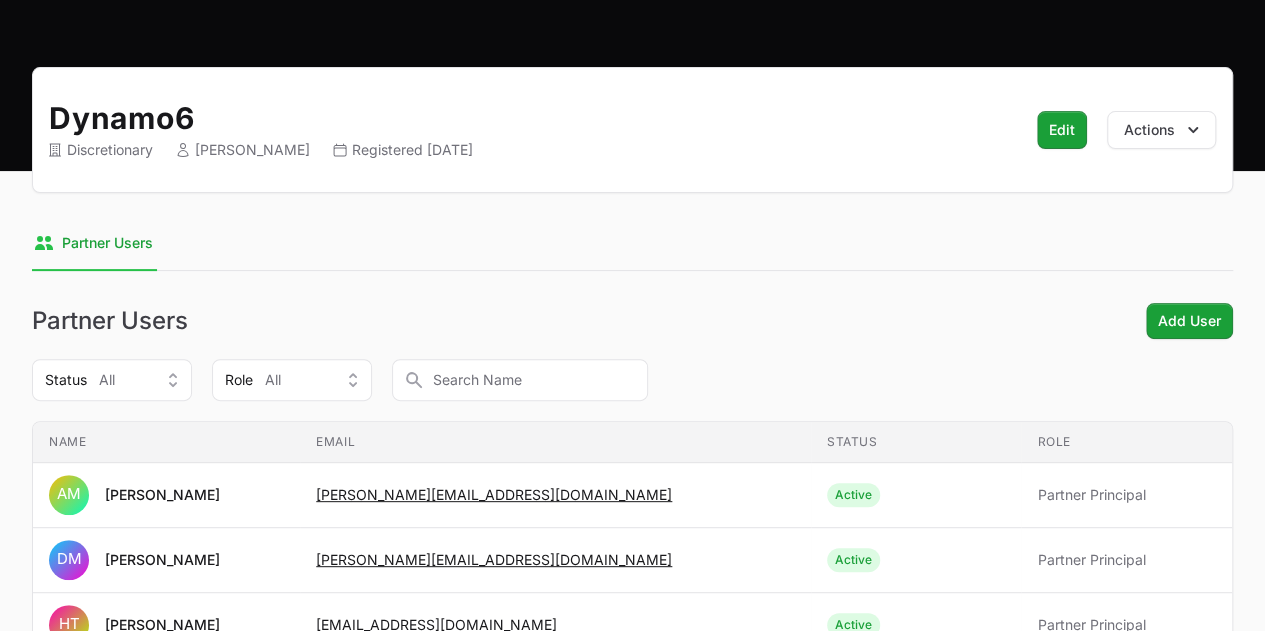 scroll, scrollTop: 0, scrollLeft: 0, axis: both 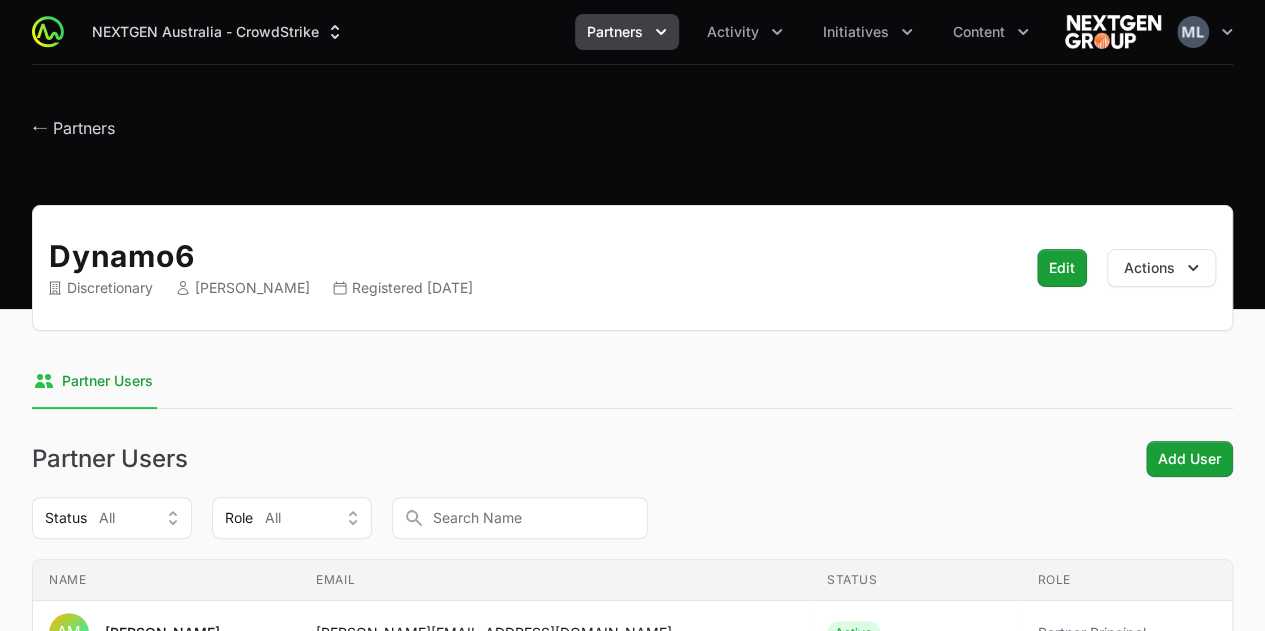 click on "Dynamo6  Discretionary  [PERSON_NAME]  Registered [DATE] Edit Actions  Select a tab Partner Users Partner Users  Partner Users  Add User Status All Role All Name Email Status Role Name AM [PERSON_NAME] Email [PERSON_NAME][EMAIL_ADDRESS][DOMAIN_NAME] Status Active Role Partner Principal Name DM [PERSON_NAME] Email [PERSON_NAME][EMAIL_ADDRESS][DOMAIN_NAME] Status Active Role Partner Principal Name HT [PERSON_NAME] Email [EMAIL_ADDRESS][DOMAIN_NAME] Status Active Role Partner Principal Name [PERSON_NAME] Email [PERSON_NAME][EMAIL_ADDRESS][DOMAIN_NAME] Status Active Role Partner Principal Previous Next  Showing  1  to  4  of  4  results  1 Next" 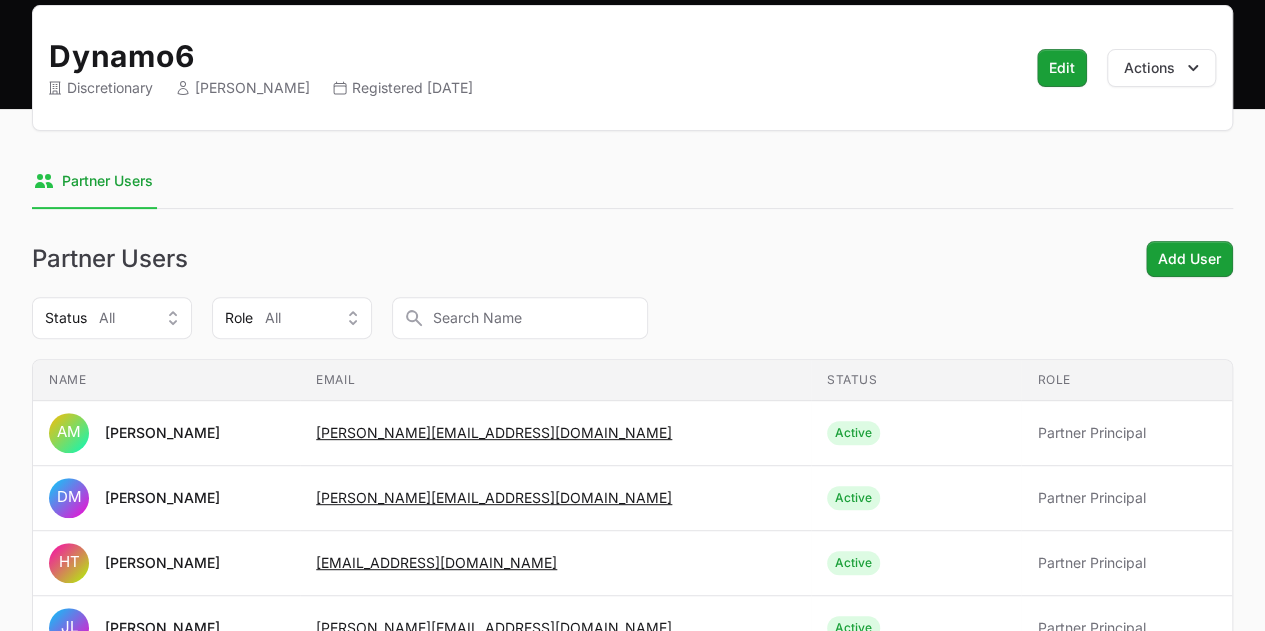 click on "Partner Users" 